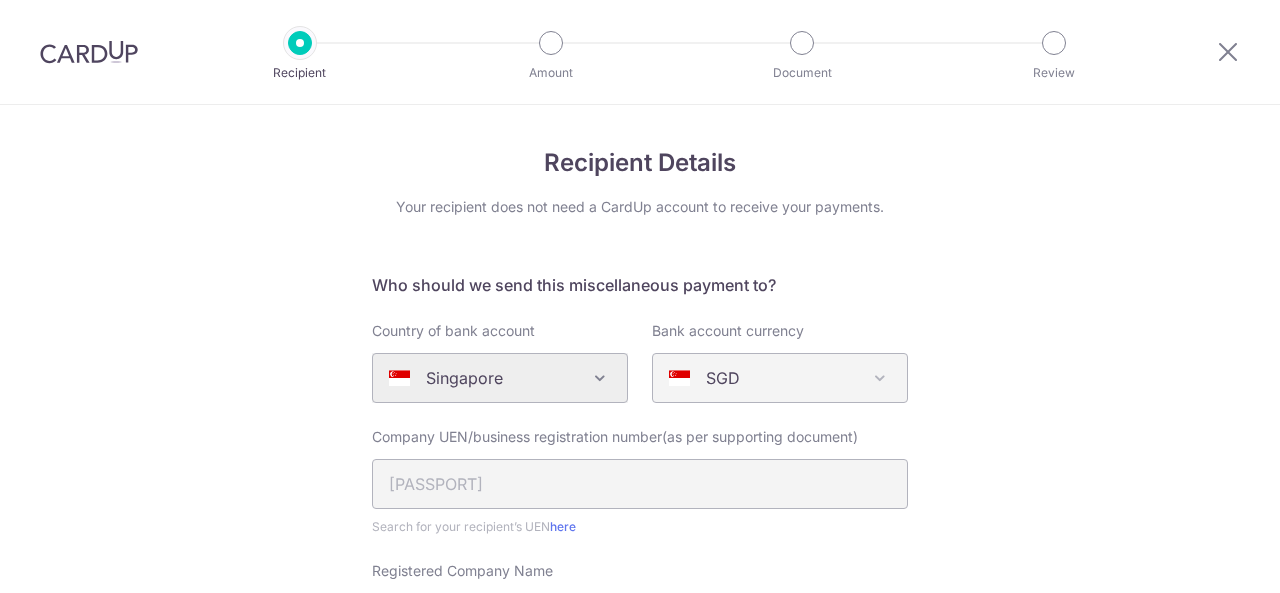 scroll, scrollTop: 0, scrollLeft: 0, axis: both 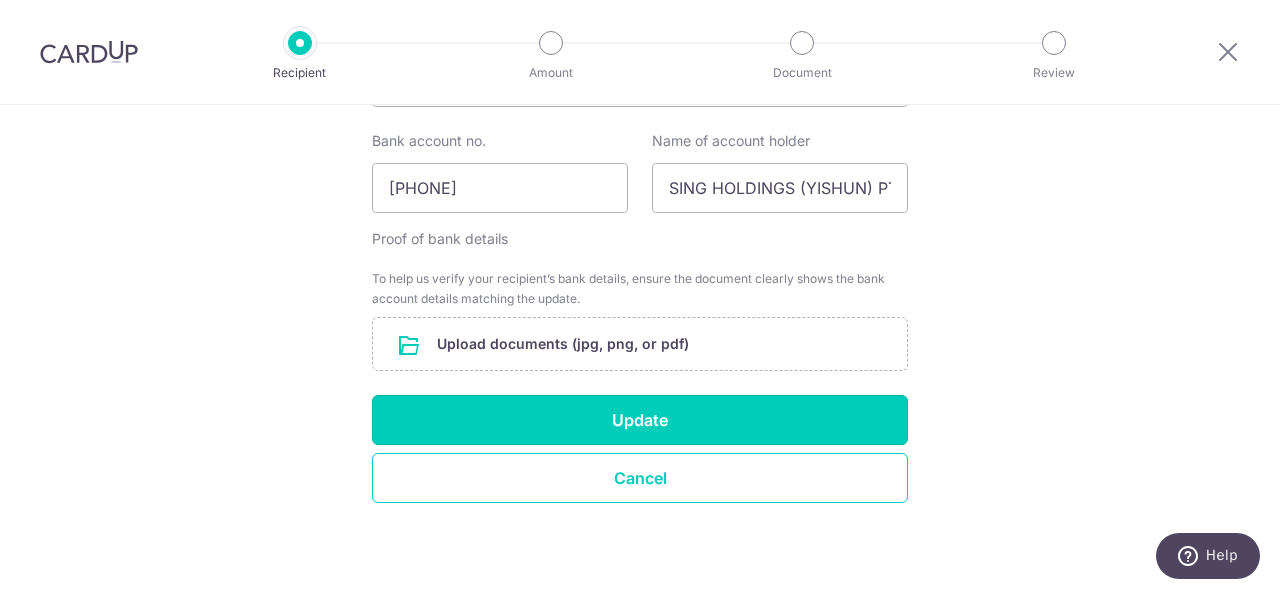 click on "Update" at bounding box center (640, 420) 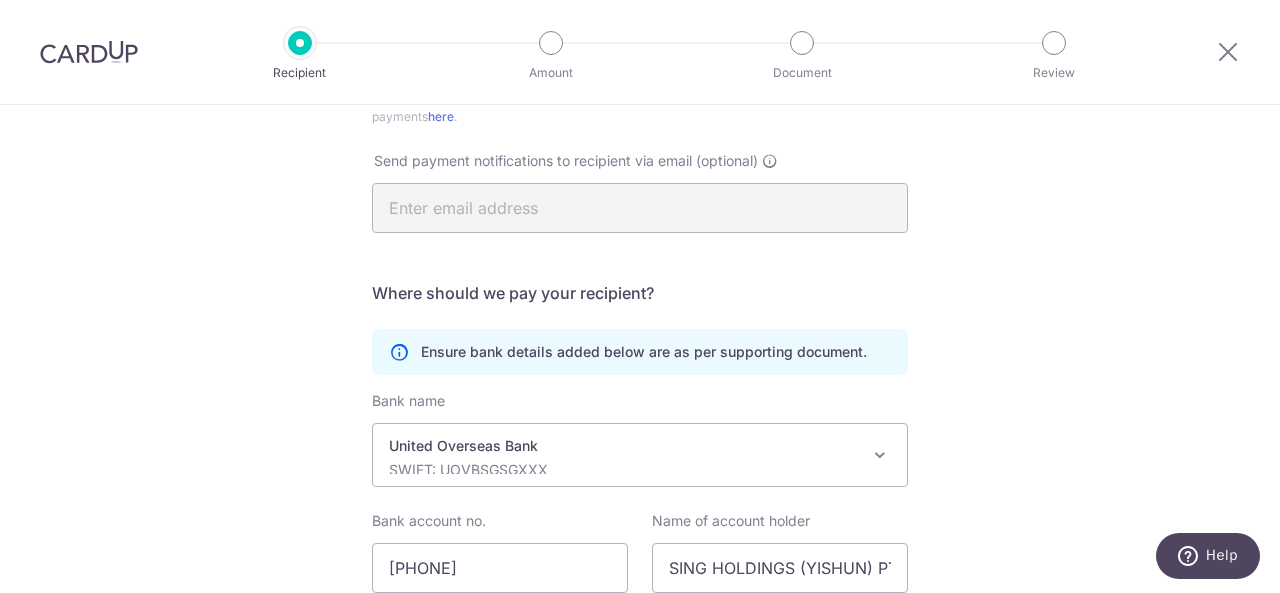 scroll, scrollTop: 200, scrollLeft: 0, axis: vertical 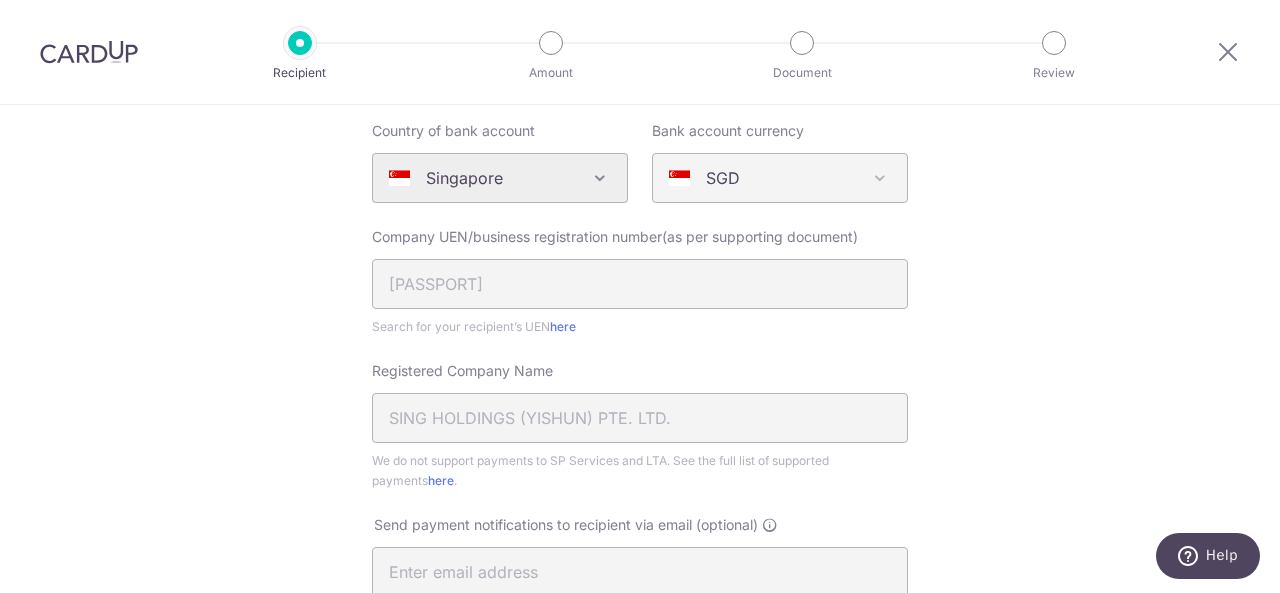 click at bounding box center [89, 52] 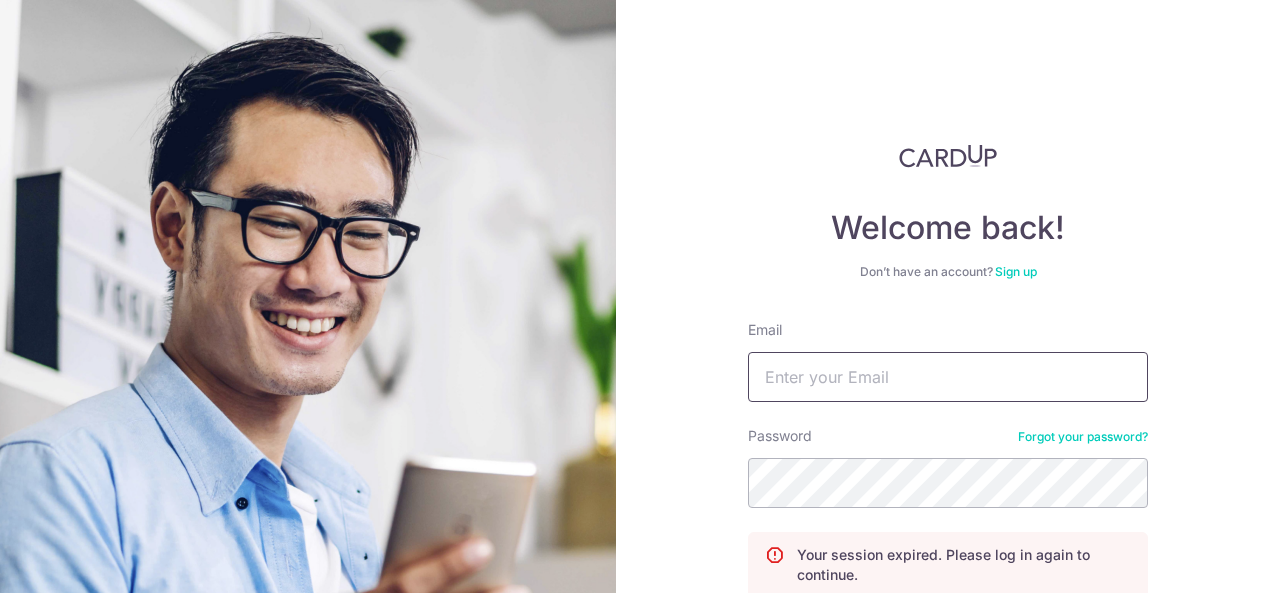 click on "Email" at bounding box center (948, 377) 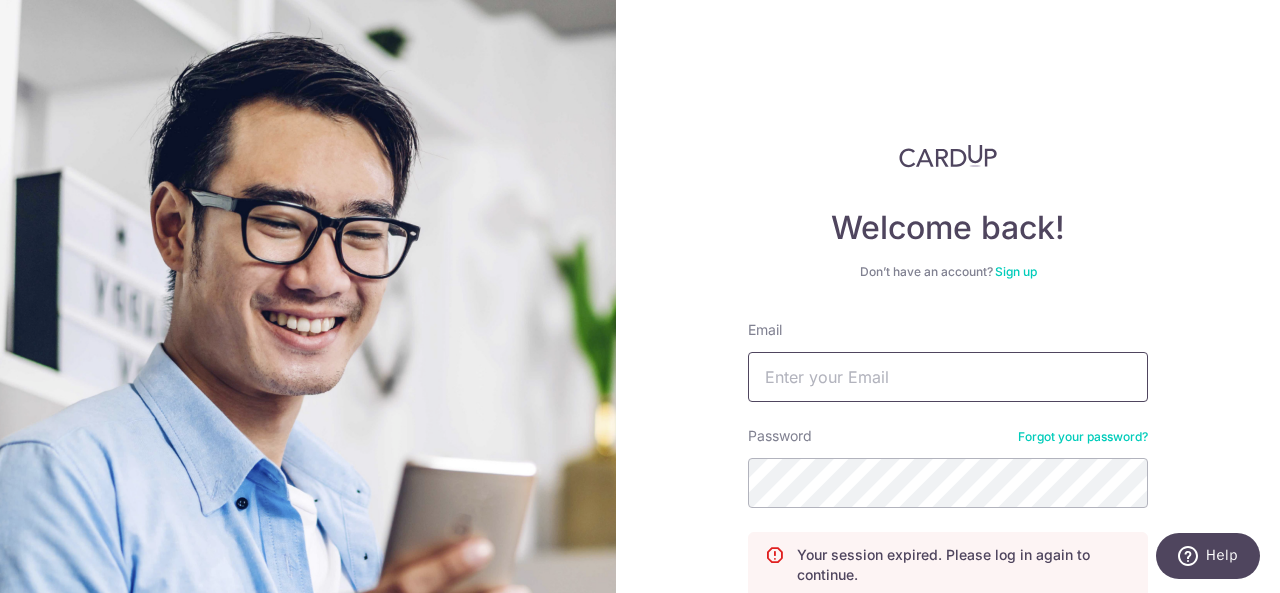 type on "chua.suqi@gmail.com" 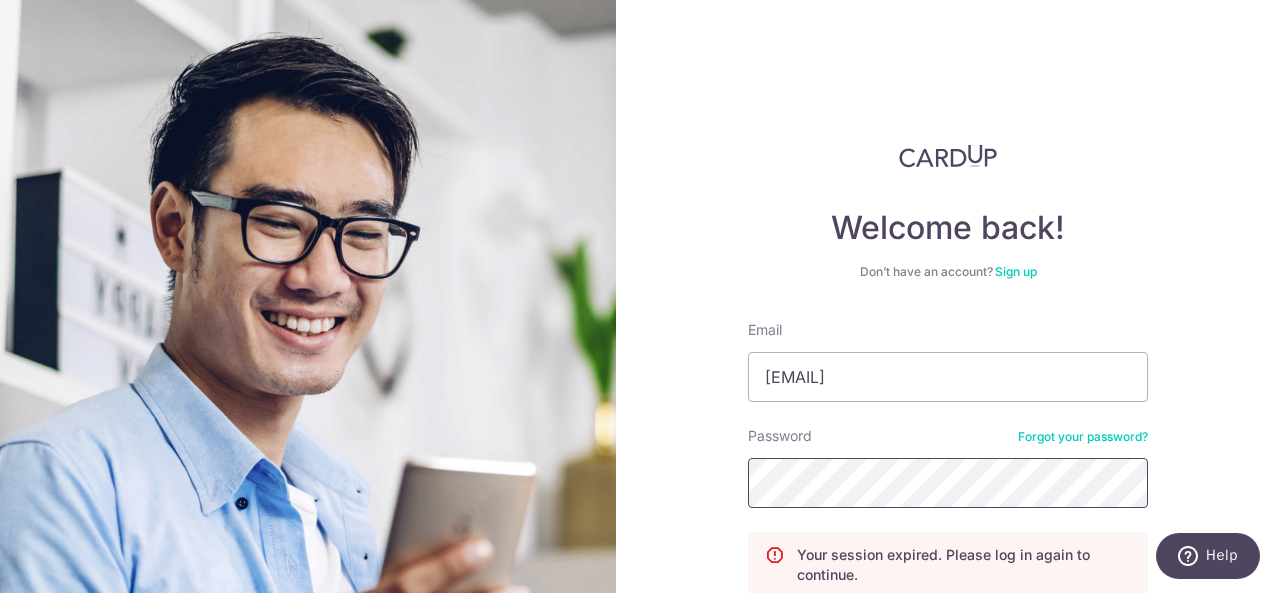 click on "Log in" at bounding box center [948, 639] 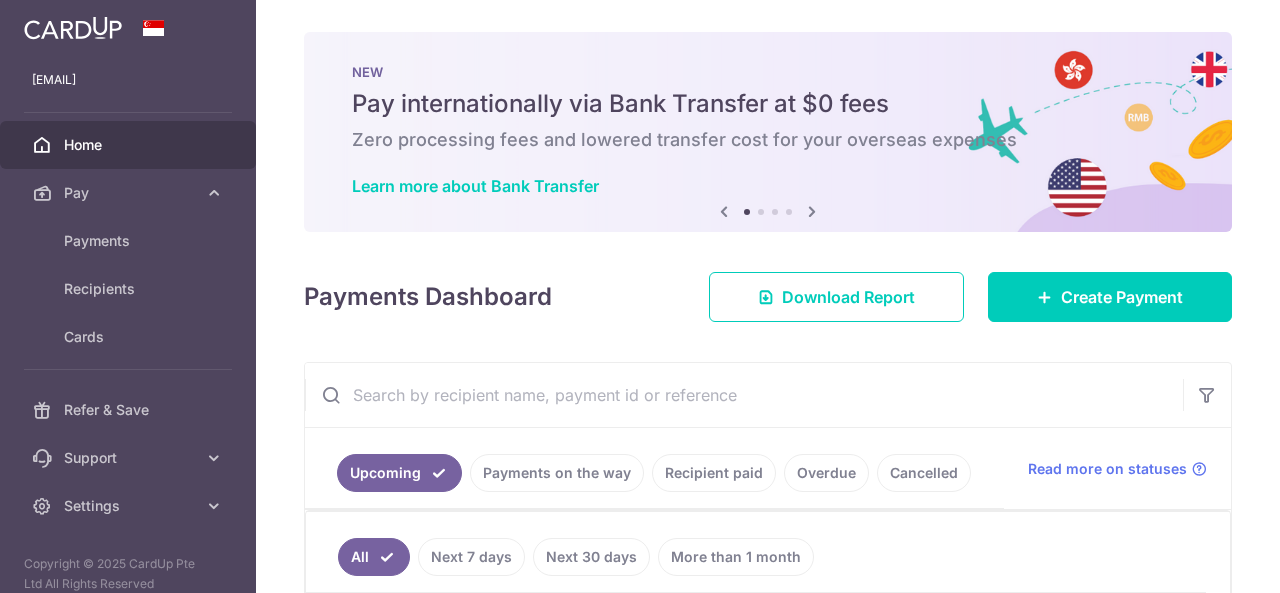 scroll, scrollTop: 0, scrollLeft: 0, axis: both 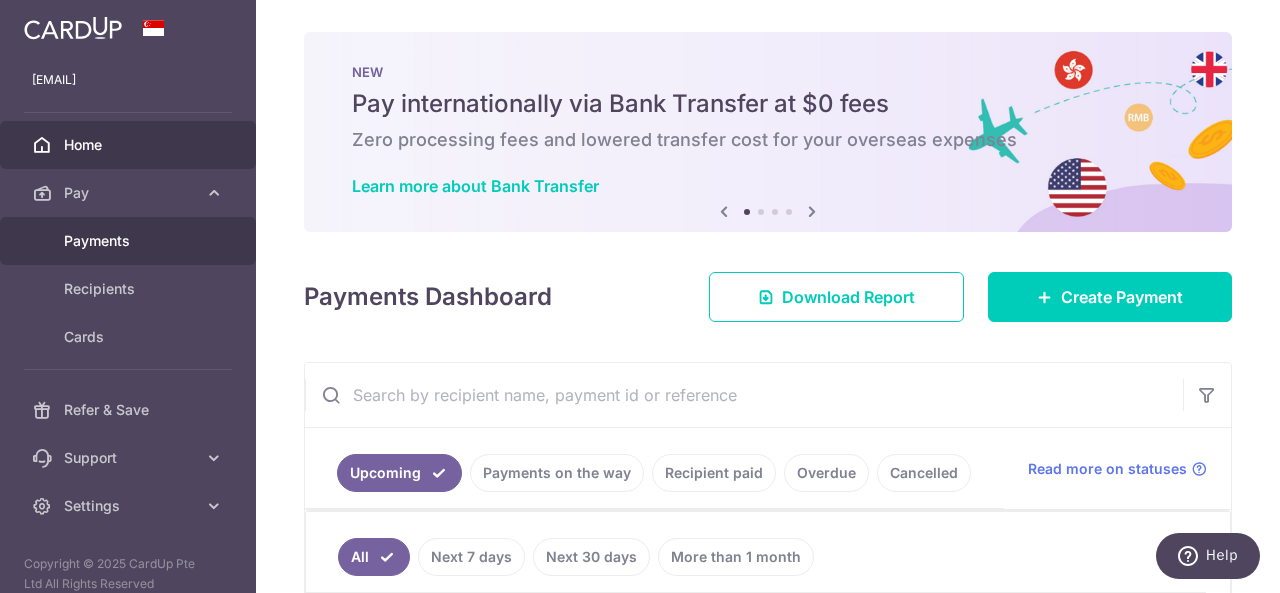 click on "Payments" at bounding box center (130, 241) 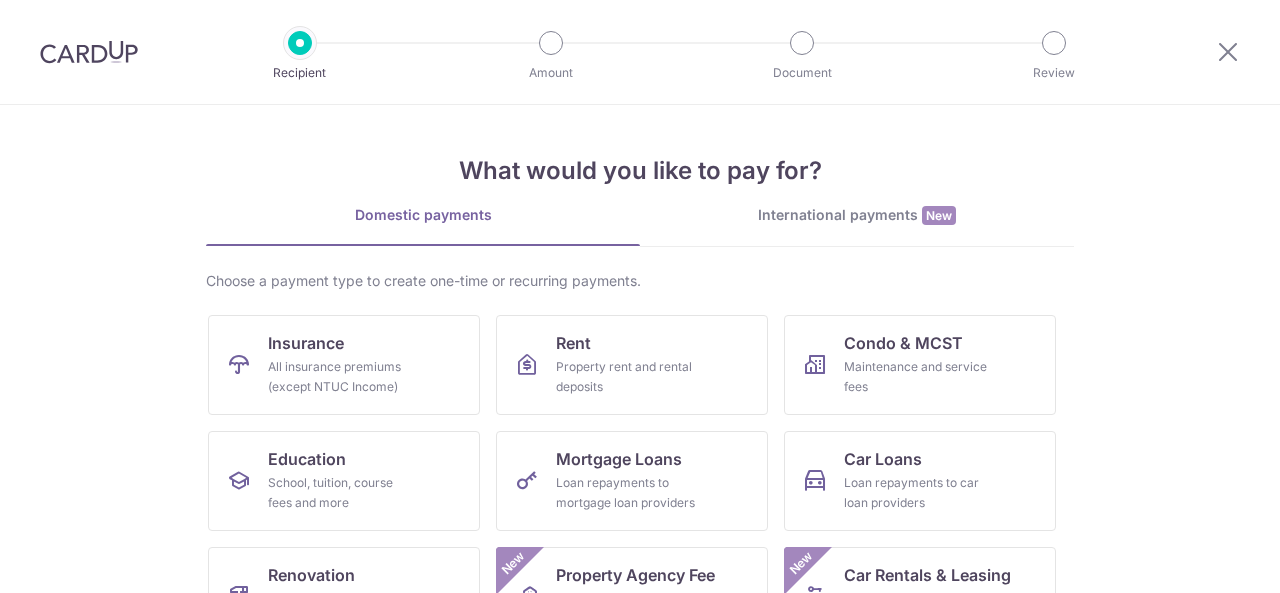 scroll, scrollTop: 0, scrollLeft: 0, axis: both 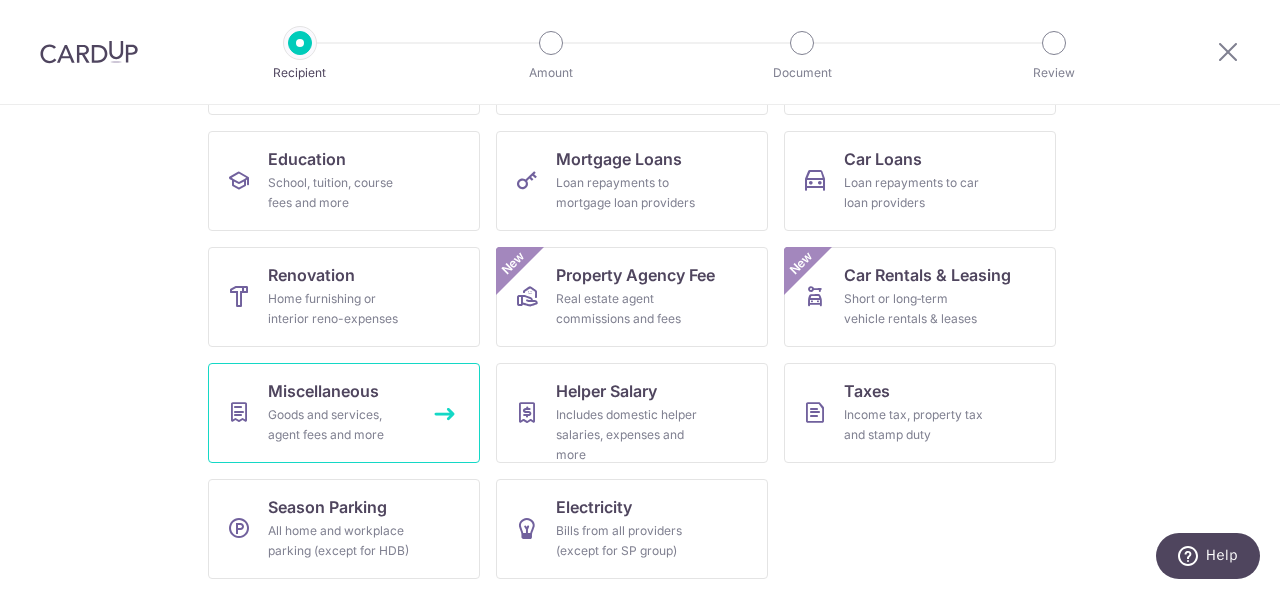 click on "Goods and services, agent fees and more" at bounding box center (340, 425) 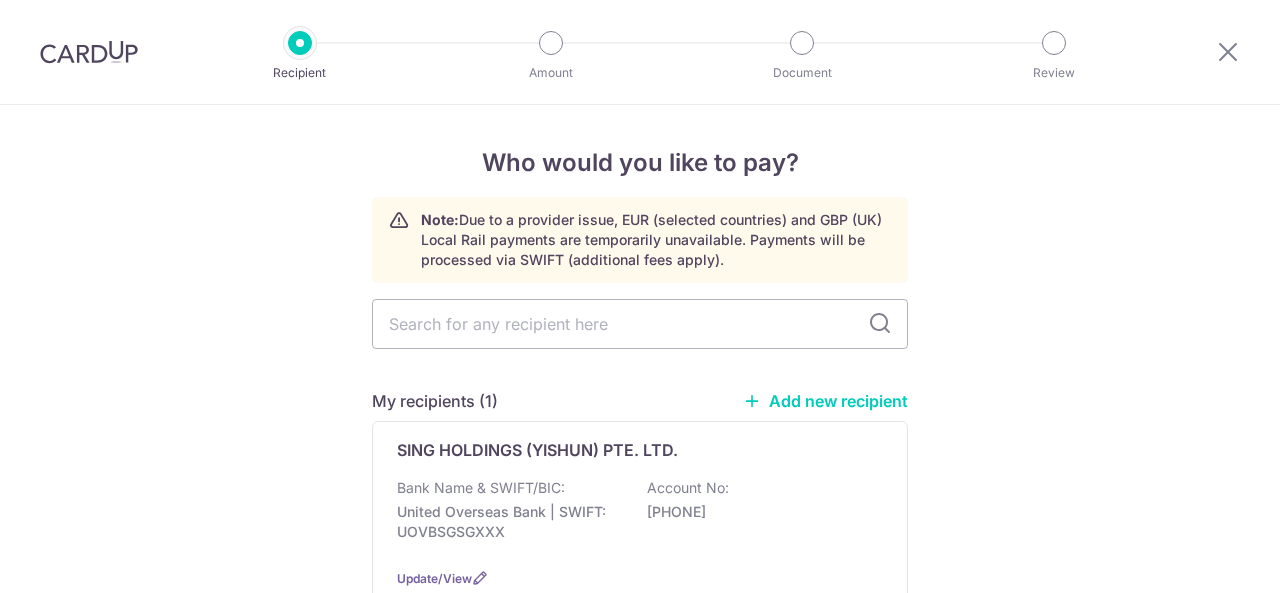 scroll, scrollTop: 0, scrollLeft: 0, axis: both 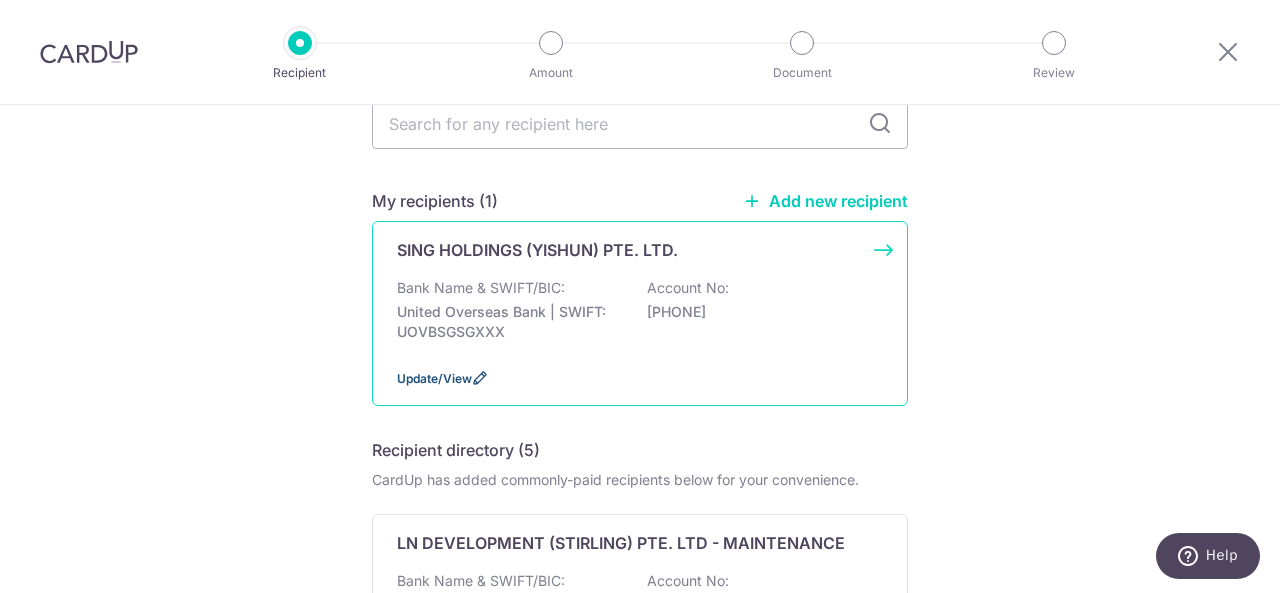 click on "Update/View" at bounding box center [434, 378] 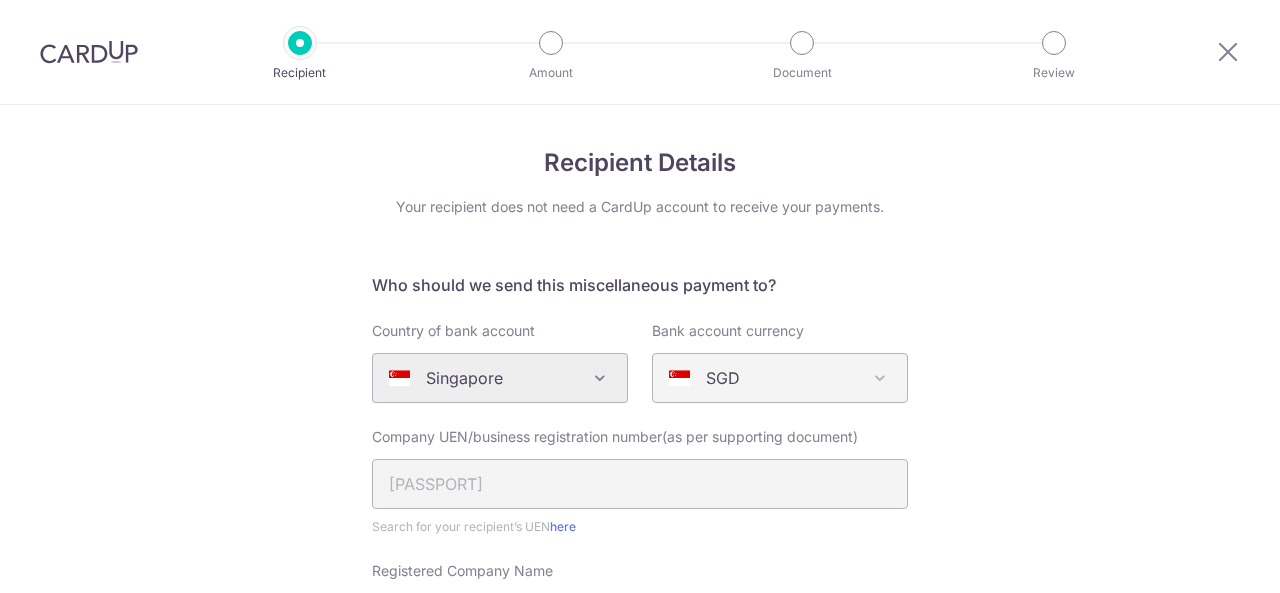 scroll, scrollTop: 0, scrollLeft: 0, axis: both 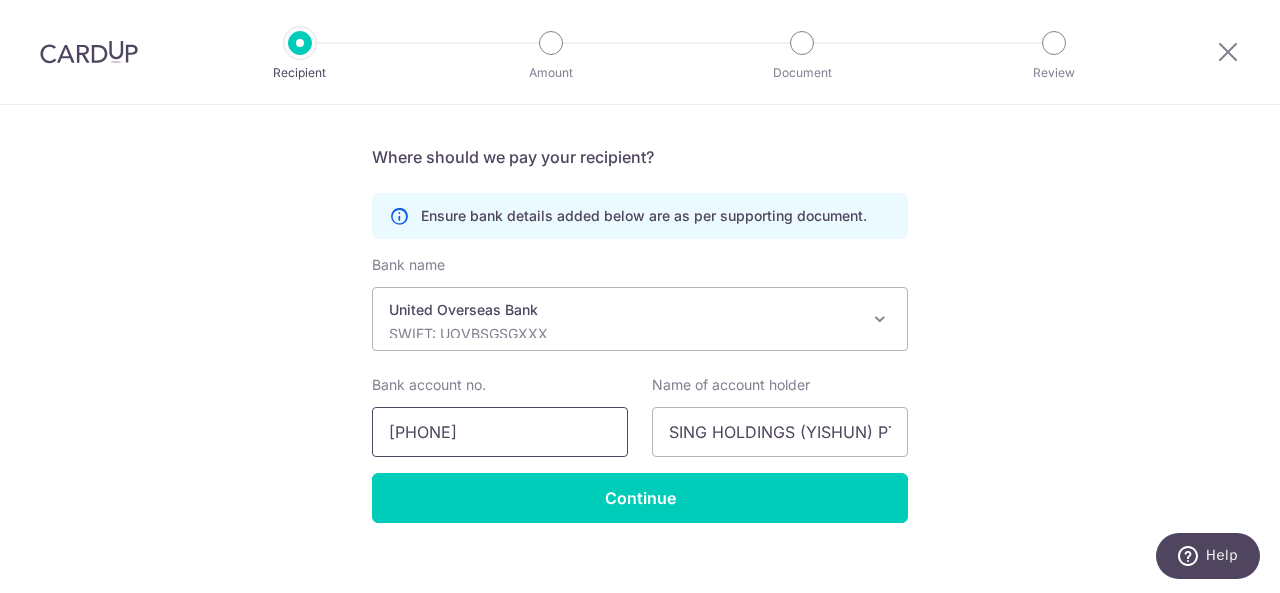 drag, startPoint x: 496, startPoint y: 432, endPoint x: 316, endPoint y: 424, distance: 180.17769 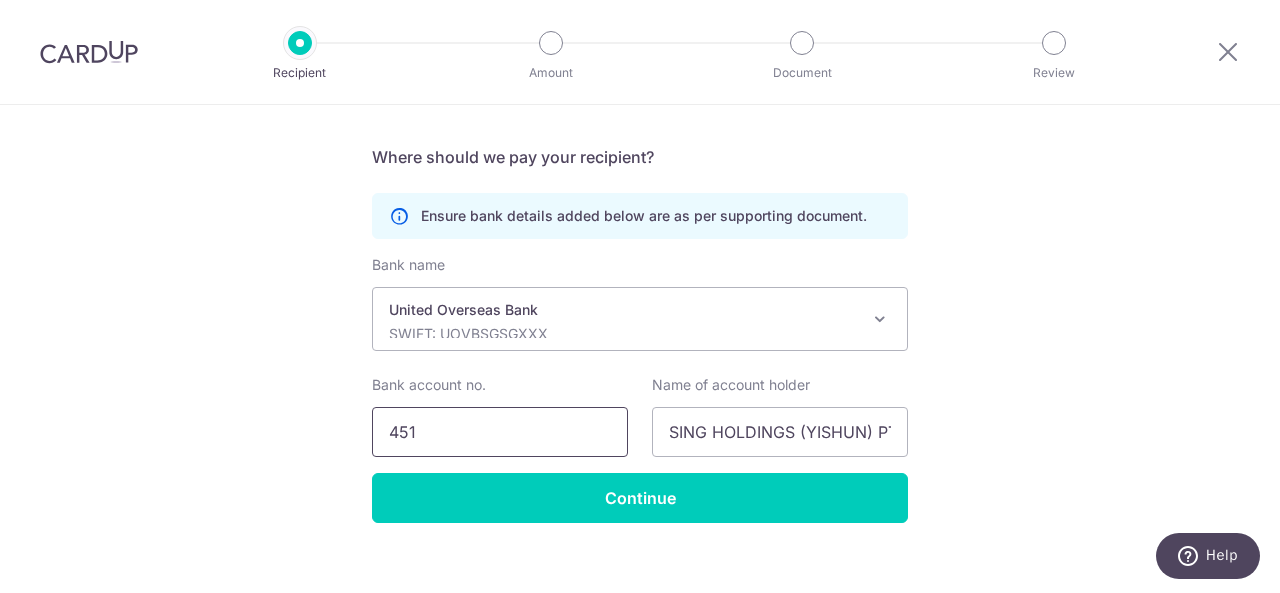 type on "[PHONE]" 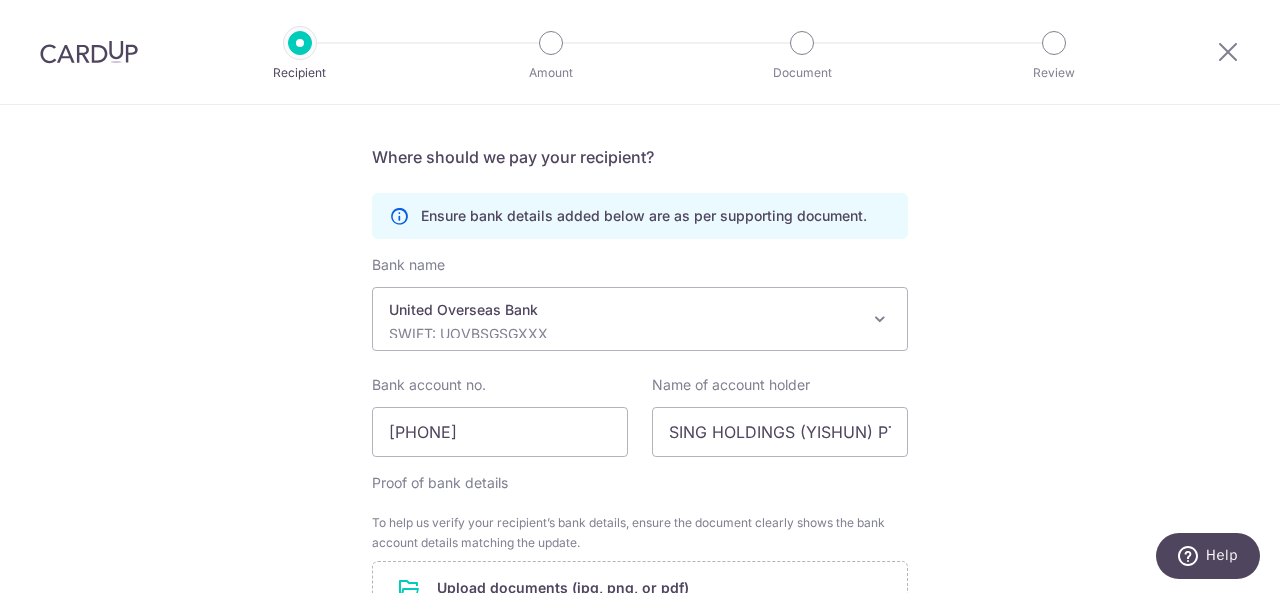 click on "Recipient Details
Your recipient does not need a CardUp account to receive your payments.
Who should we send this miscellaneous payment to?
Country of bank account
Algeria
Andorra
Angola
Anguilla
Argentina
Armenia
Aruba
Australia
Austria
Azerbaijan
Bahrain
Bangladesh
Belgium
Bolivia
Bosnia and Herzegovina
Brazil
British Virgin Islands
Bulgaria
Canada
Chile
China
Colombia
Costa Rica
Croatia
Cyprus
Czech Republic
Denmark
Dominica
Dominican Republic
East Timor
Ecuador
Egypt
Estonia
Faroe Islands
Fiji
Finland
France
French Guiana
French Polynesia
French Southern Territories
Georgia
Germany
Greece
Greenland
Grenada
Guernsey
Guyana
Honduras
Hong Kong
Hungary
Iceland
India
Indonesia
Ireland
Isle of Man
Israel
Italy
Japan
Jersey
Kazakhstan
Kosovo
Kuwait
Kyrgyzstan
Latvia" at bounding box center [640, 123] 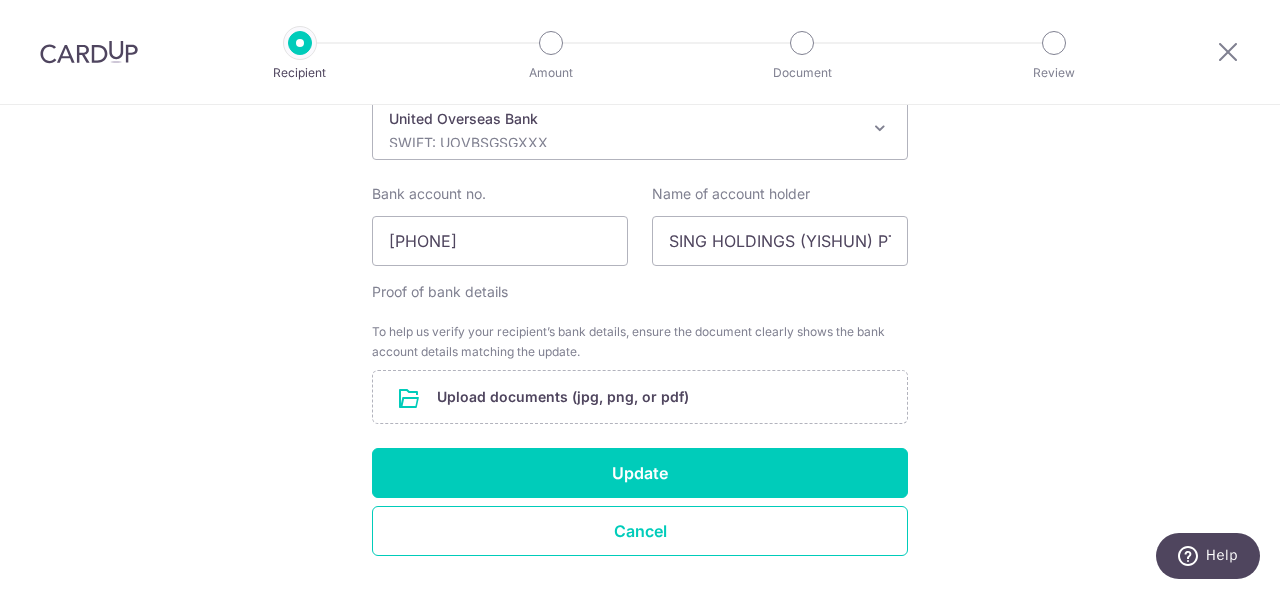 scroll, scrollTop: 900, scrollLeft: 0, axis: vertical 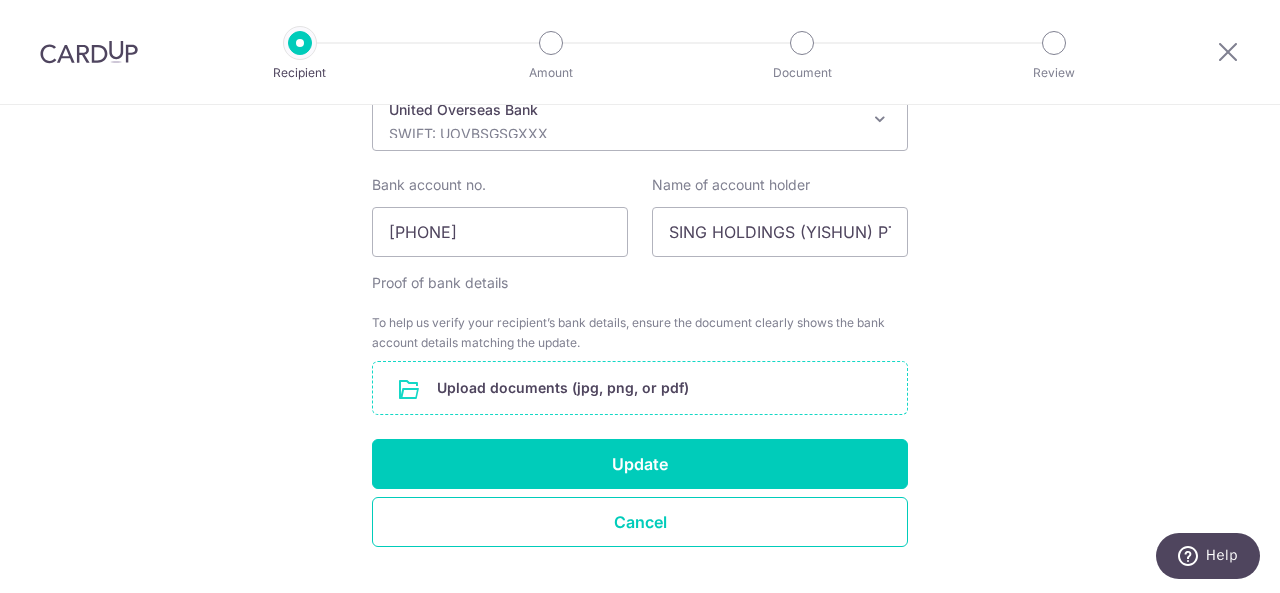 click at bounding box center (640, 388) 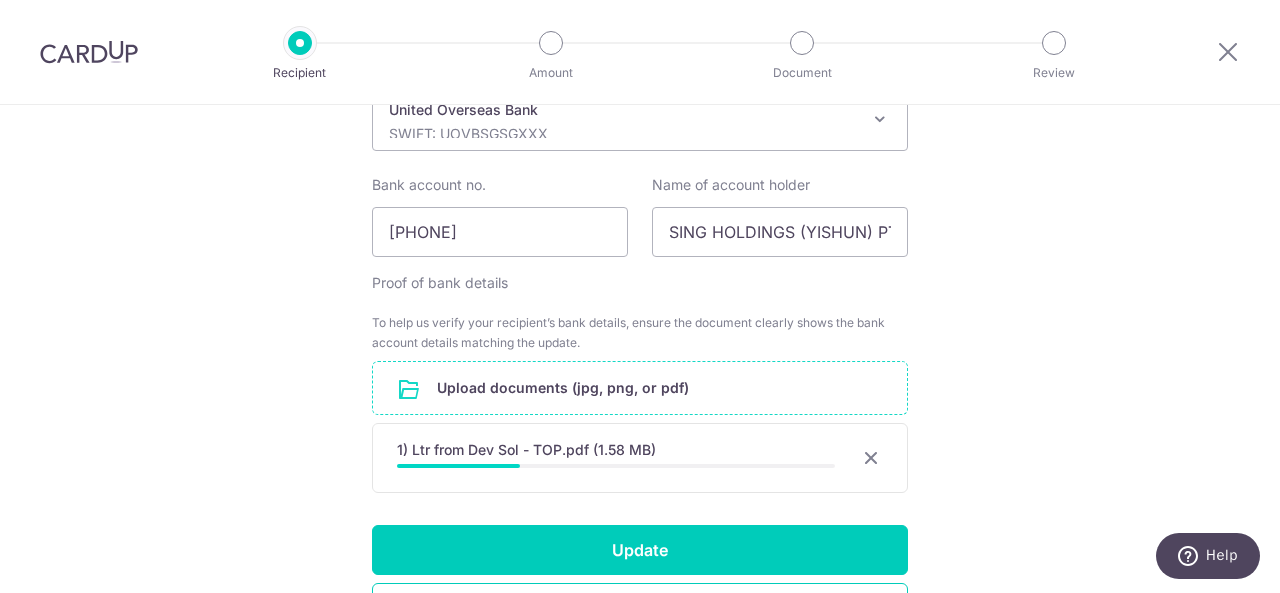 click on "Recipient Details
Your recipient does not need a CardUp account to receive your payments.
Who should we send this miscellaneous payment to?
Country of bank account
Algeria
Andorra
Angola
Anguilla
Argentina
Armenia
Aruba
Australia
Austria
Azerbaijan
Bahrain
Bangladesh
Belgium
Bolivia
Bosnia and Herzegovina
Brazil
British Virgin Islands
Bulgaria
Canada
Chile
China
Colombia
Costa Rica
Croatia
Cyprus
Czech Republic
Denmark
Dominica
Dominican Republic
East Timor
Ecuador
Egypt
Estonia
Faroe Islands
Fiji
Finland
France
French Guiana
French Polynesia
French Southern Territories
Georgia
Germany
Greece
Greenland
Grenada
Guernsey
Guyana
Honduras
Hong Kong
Hungary
Iceland
India
Indonesia
Ireland
Isle of Man
Israel
Italy
Japan
Jersey
Kazakhstan
Kosovo
Kuwait
Kyrgyzstan
Latvia" at bounding box center [640, -34] 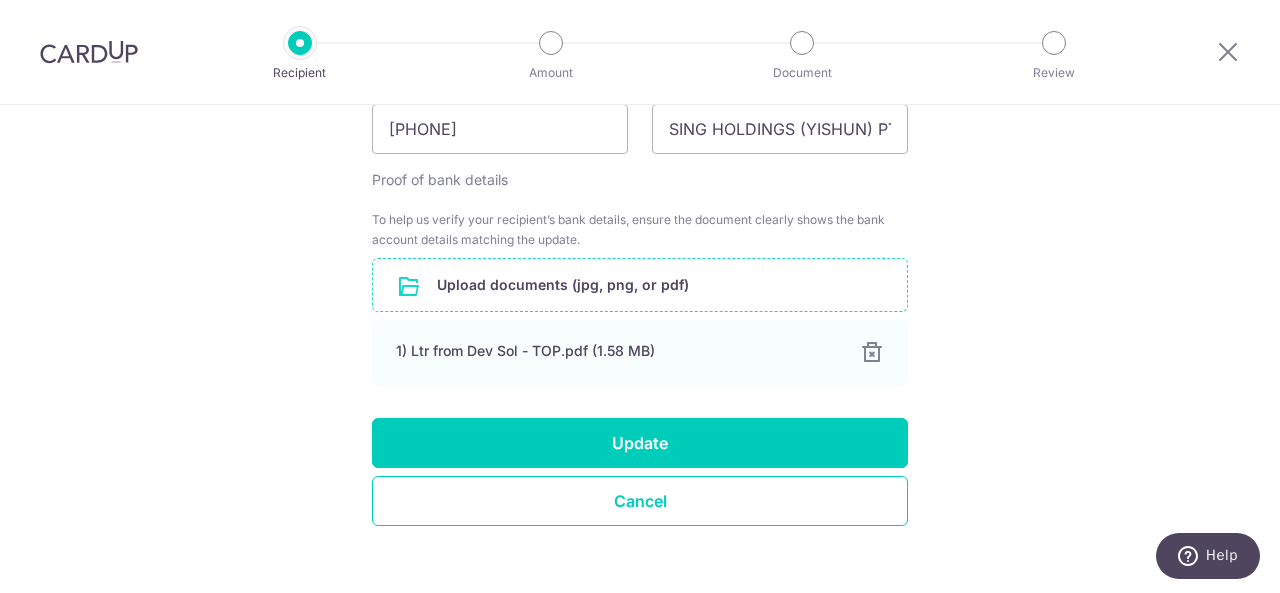 scroll, scrollTop: 990, scrollLeft: 0, axis: vertical 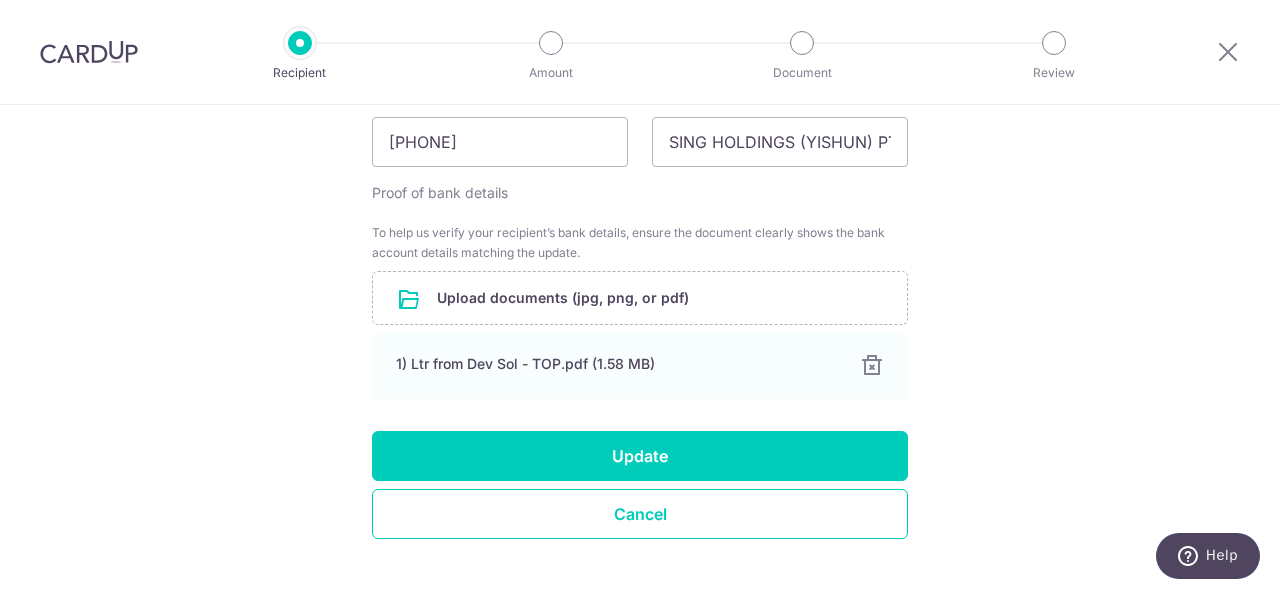 click at bounding box center (89, 52) 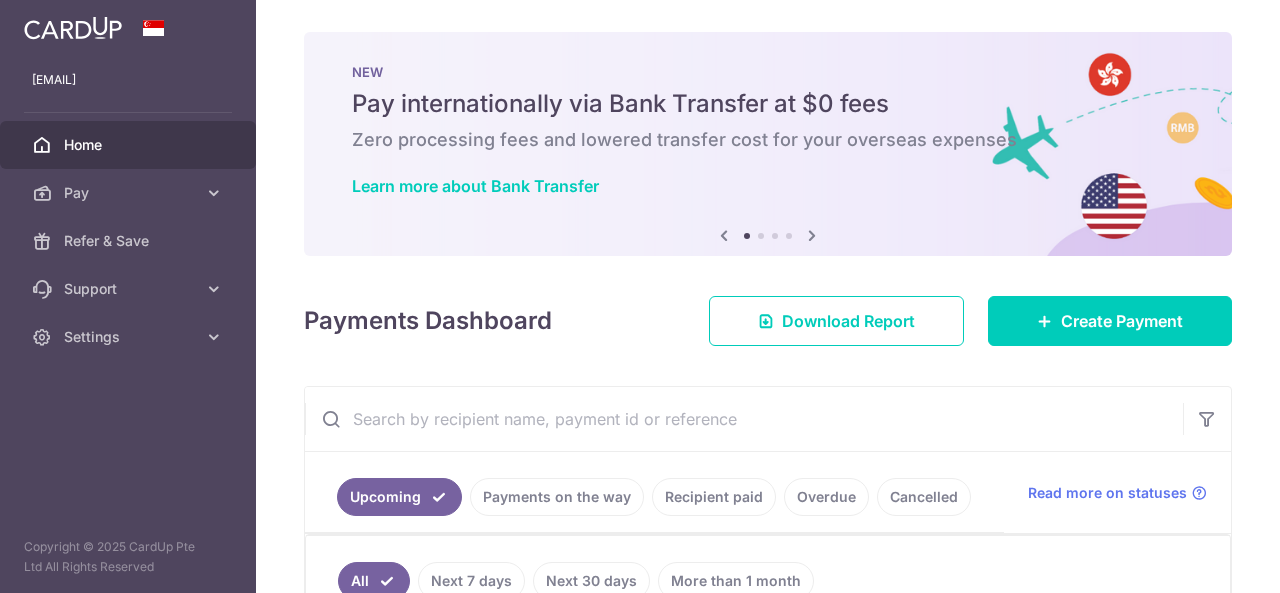 scroll, scrollTop: 0, scrollLeft: 0, axis: both 